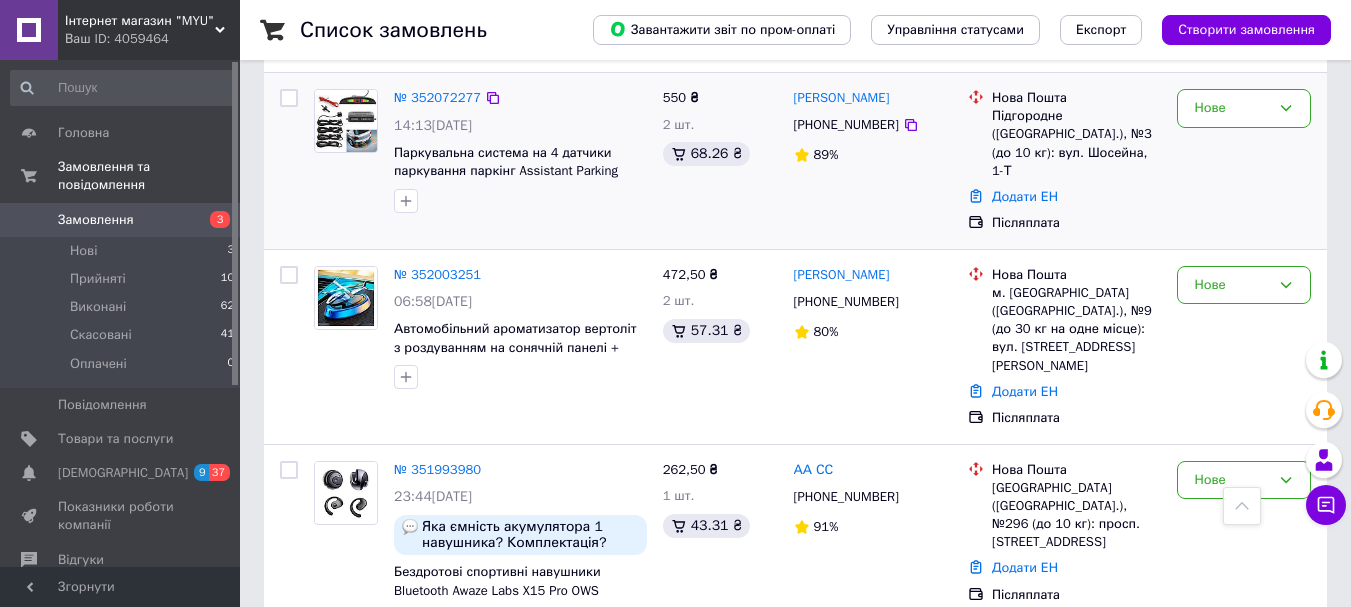 scroll, scrollTop: 267, scrollLeft: 0, axis: vertical 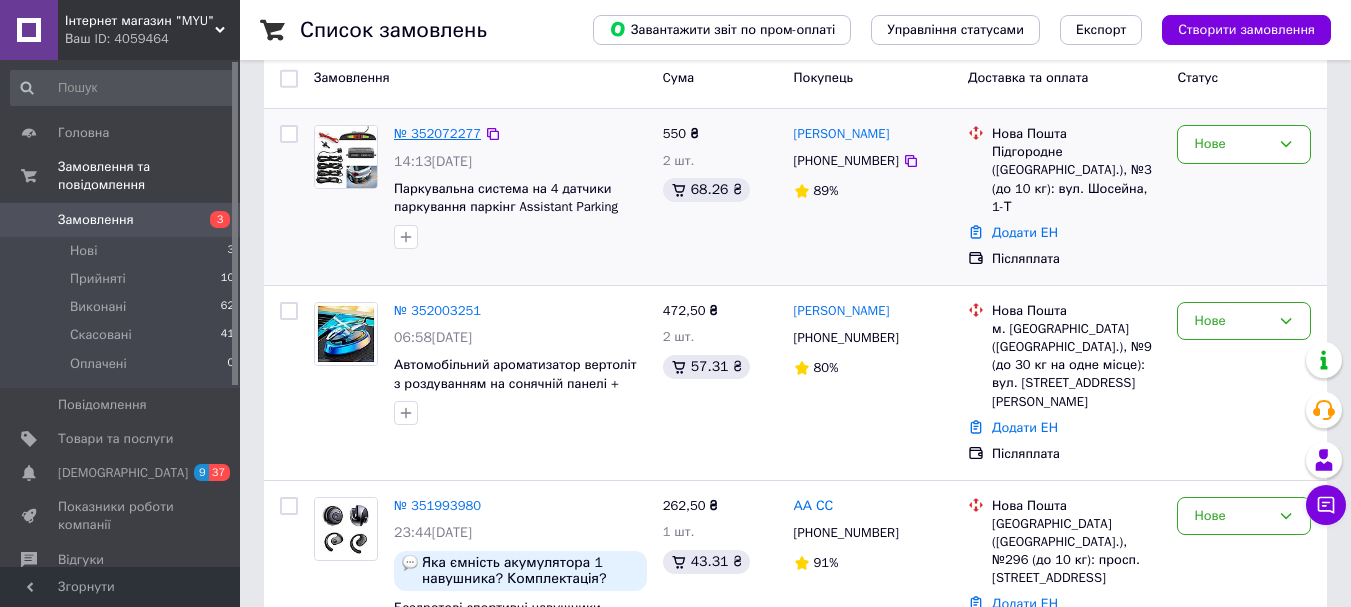 click on "№ 352072277" at bounding box center (437, 133) 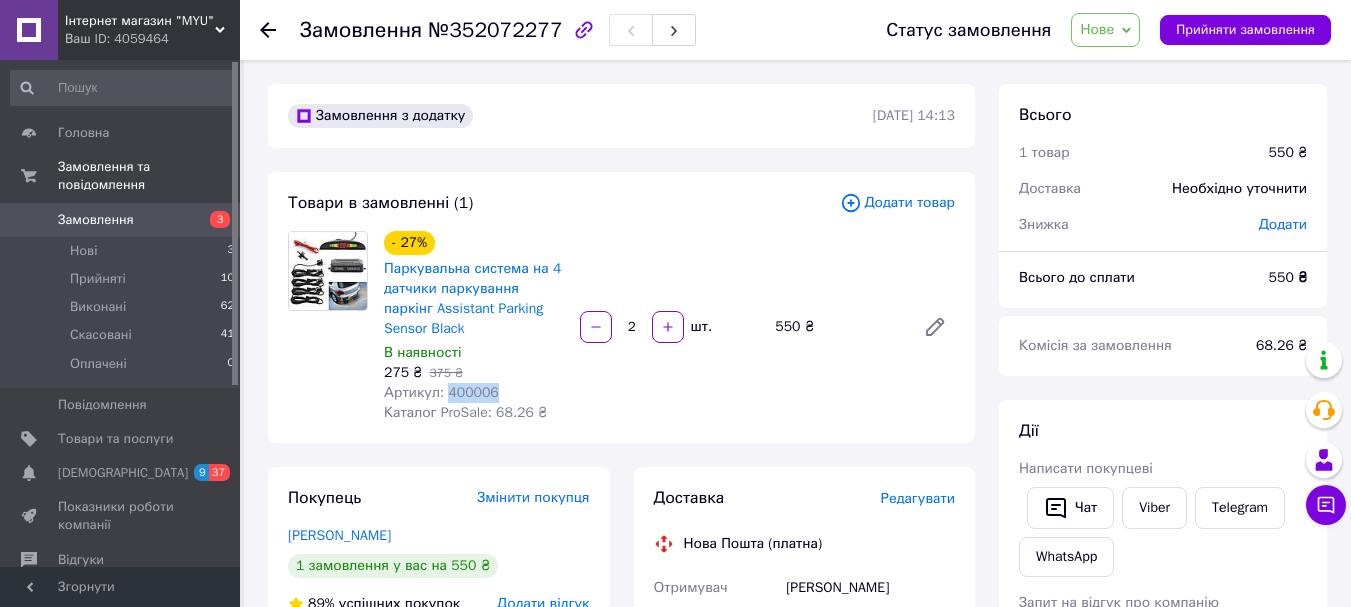 drag, startPoint x: 487, startPoint y: 395, endPoint x: 442, endPoint y: 395, distance: 45 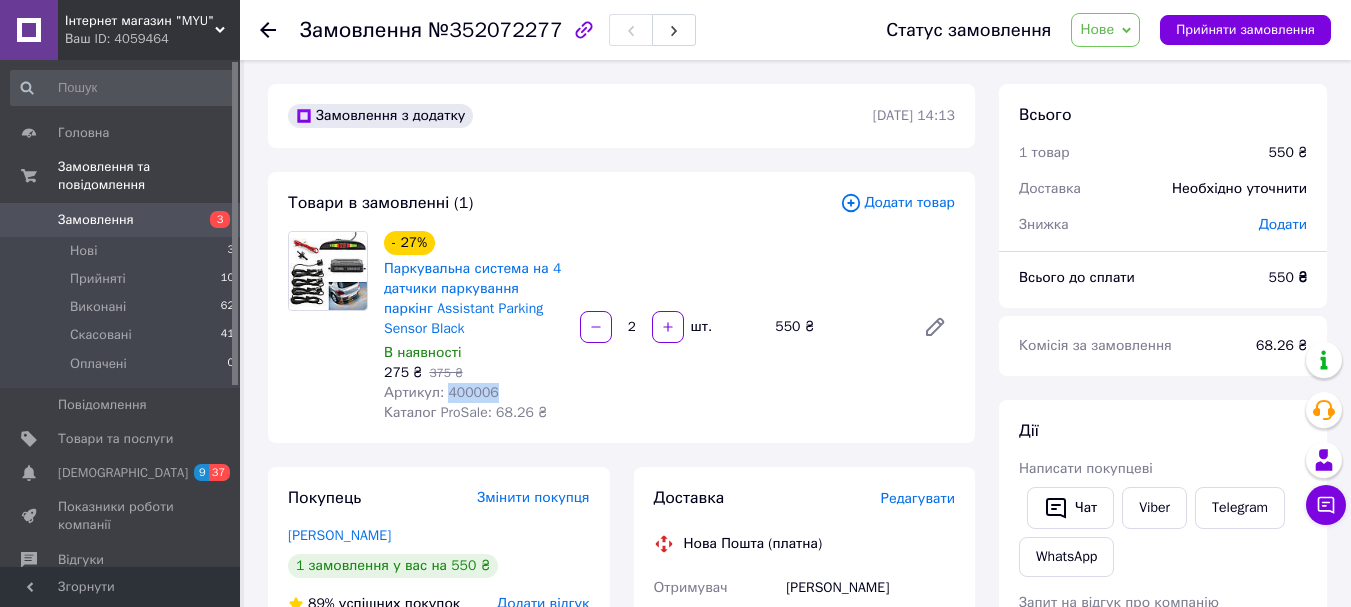 copy on "400006" 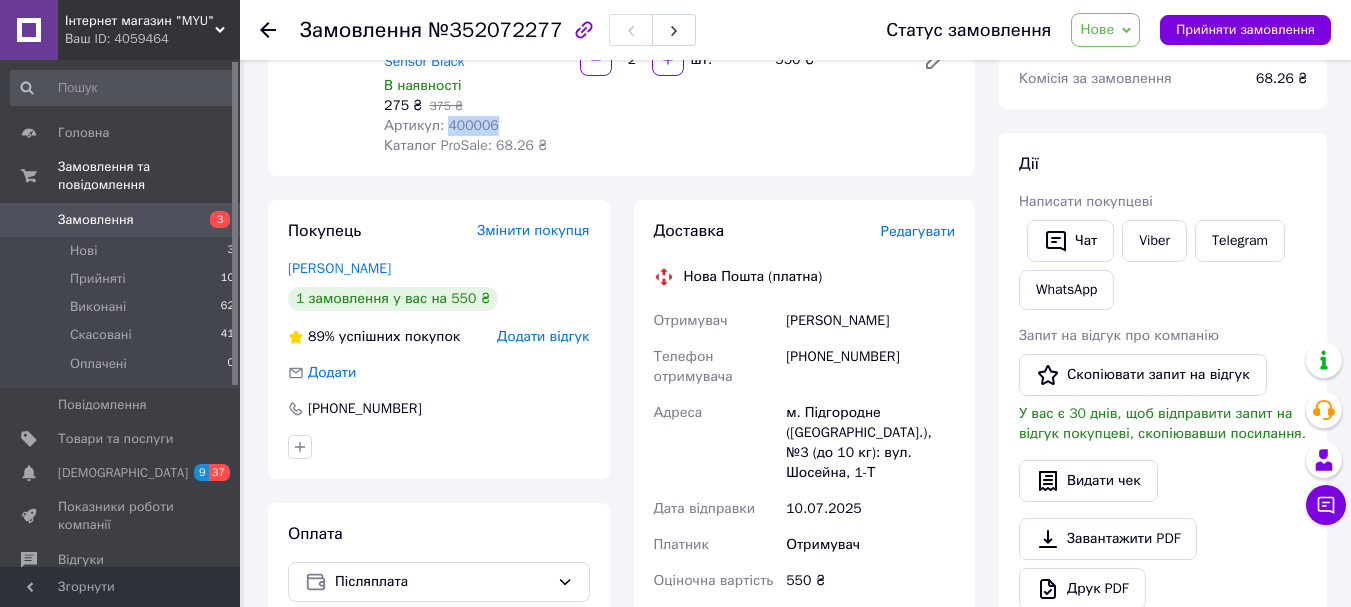 drag, startPoint x: 903, startPoint y: 319, endPoint x: 777, endPoint y: 316, distance: 126.035706 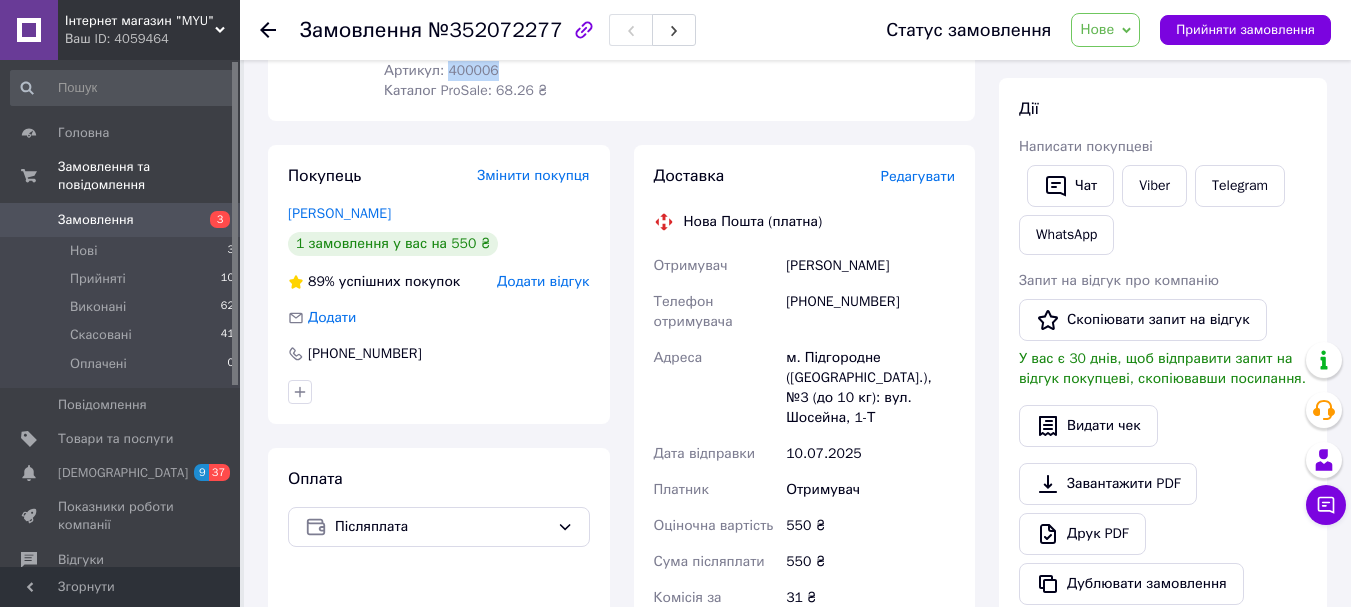 scroll, scrollTop: 533, scrollLeft: 0, axis: vertical 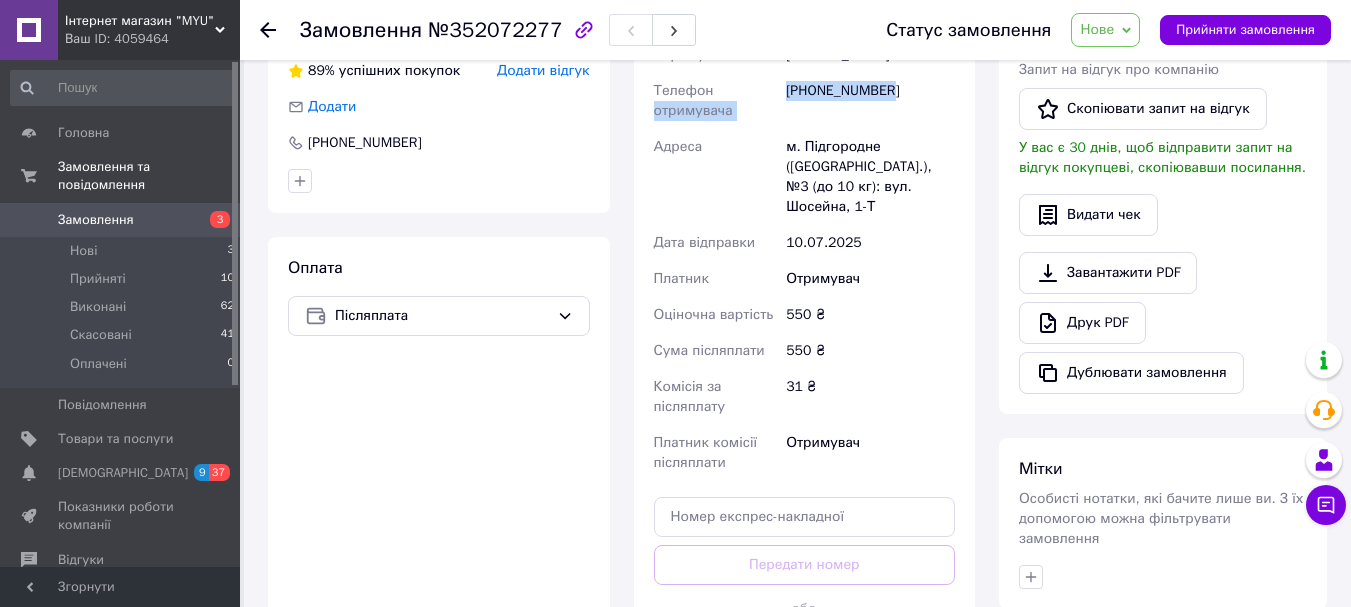 drag, startPoint x: 884, startPoint y: 89, endPoint x: 779, endPoint y: 92, distance: 105.04285 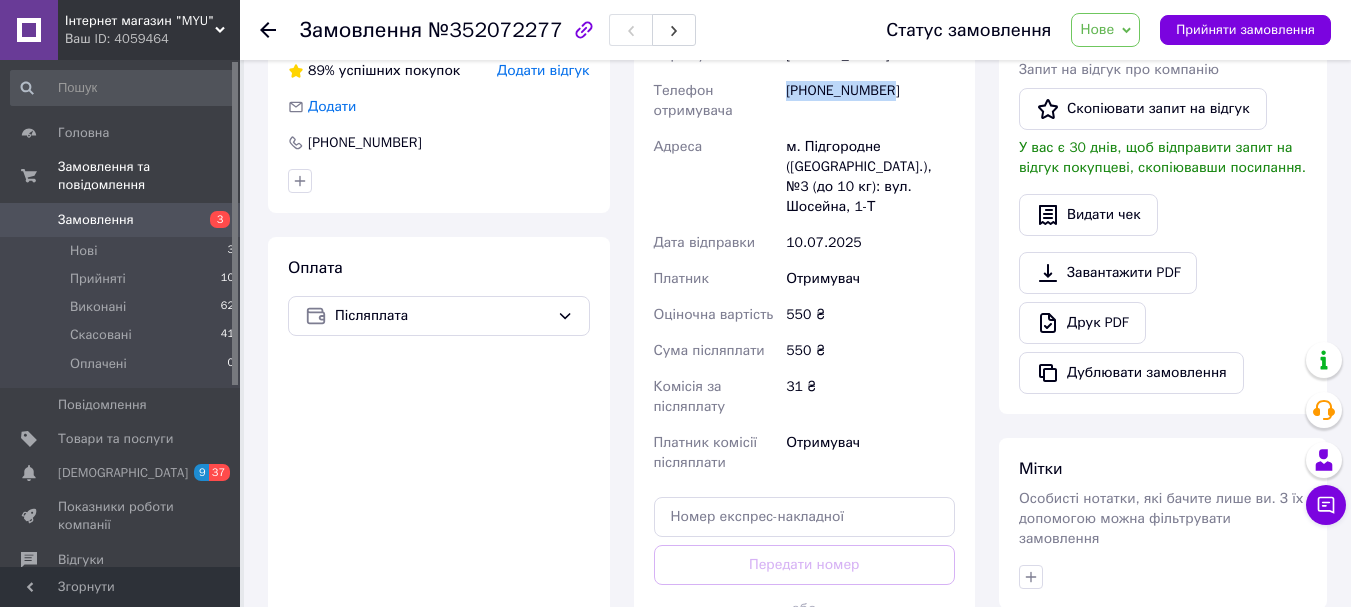 drag, startPoint x: 901, startPoint y: 85, endPoint x: 812, endPoint y: 103, distance: 90.80198 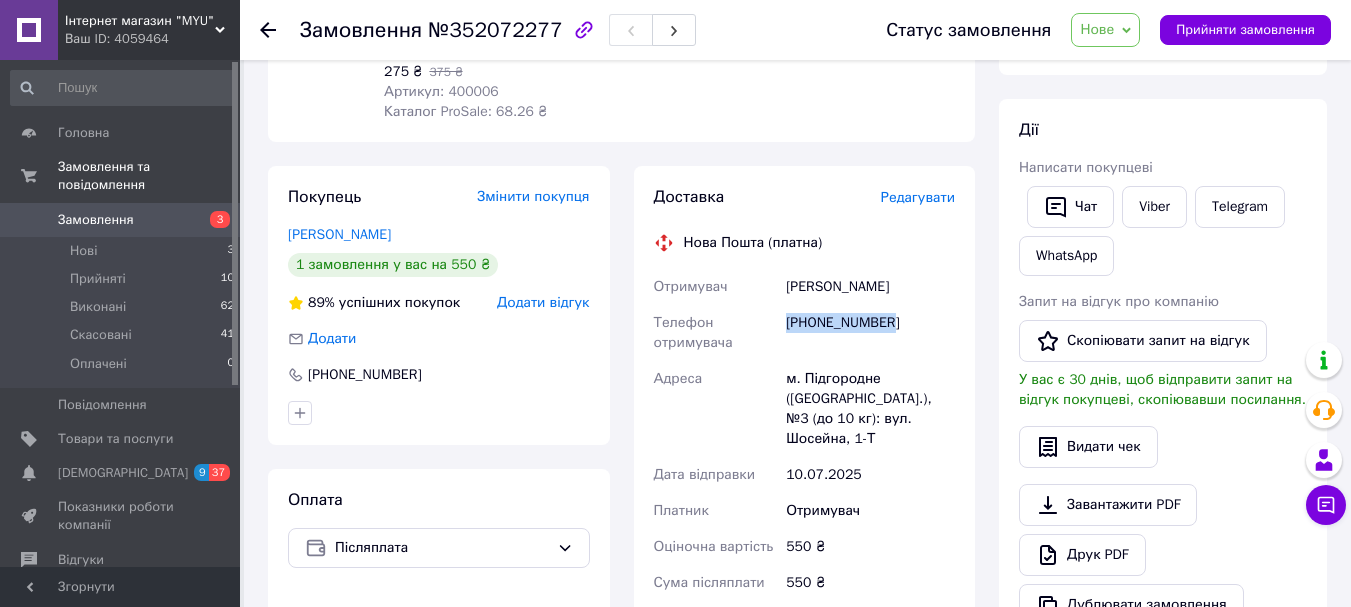 scroll, scrollTop: 267, scrollLeft: 0, axis: vertical 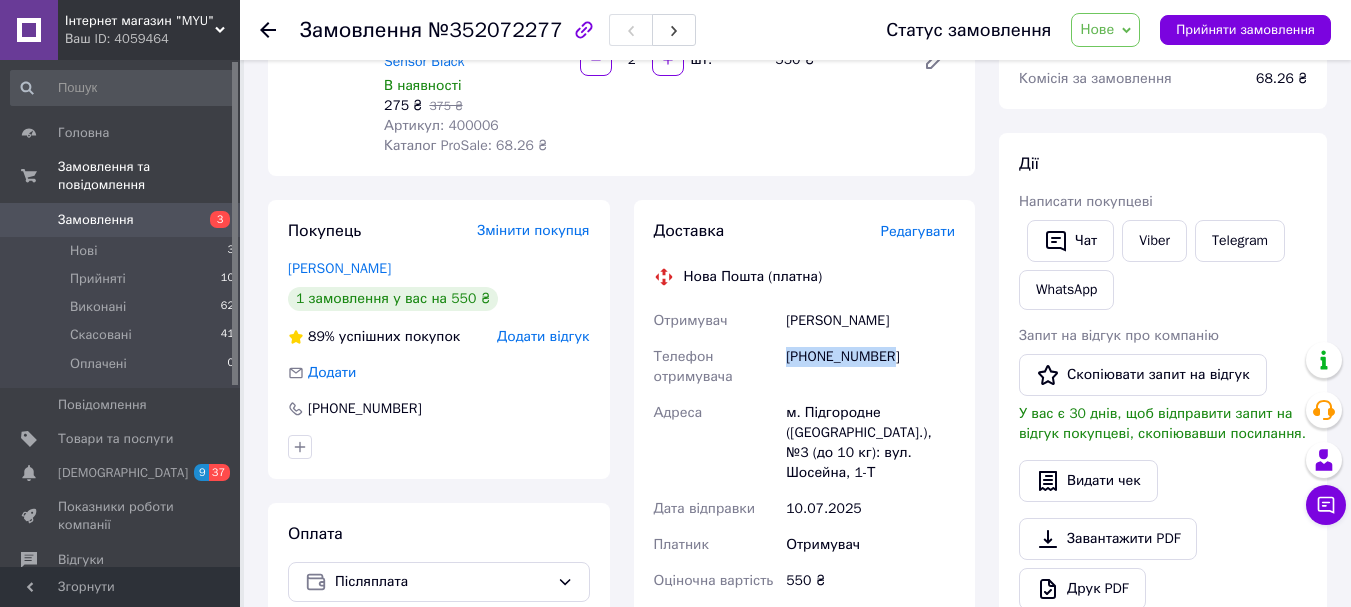 drag, startPoint x: 903, startPoint y: 324, endPoint x: 789, endPoint y: 319, distance: 114.1096 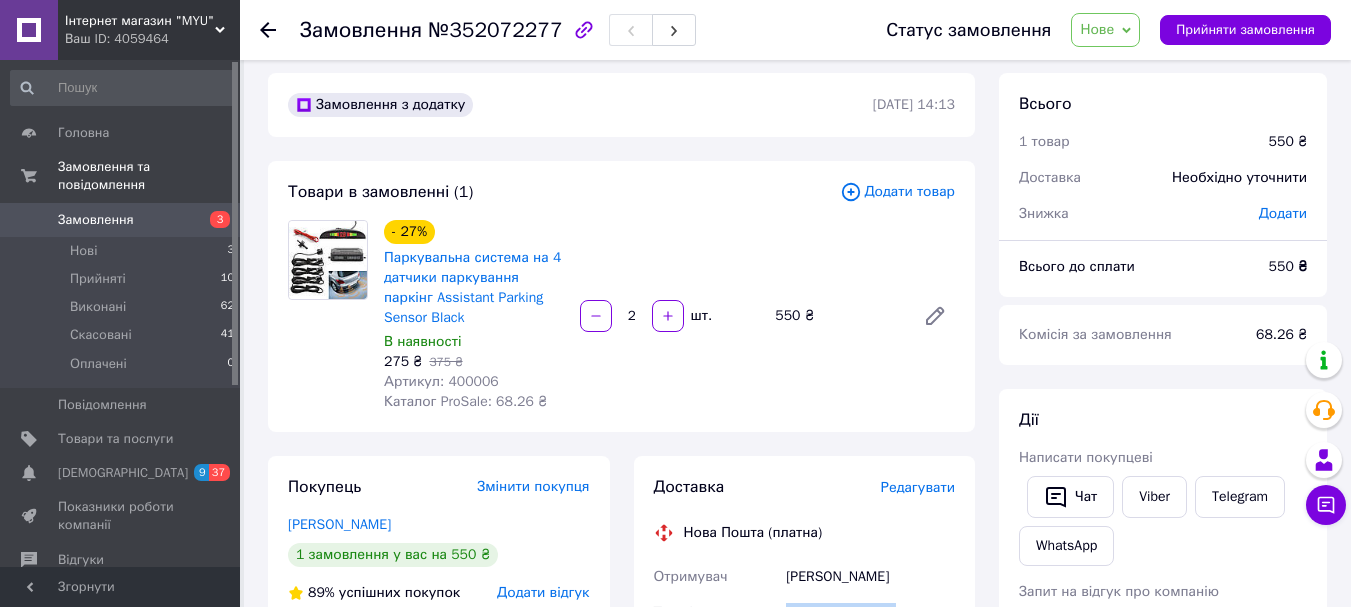 scroll, scrollTop: 0, scrollLeft: 0, axis: both 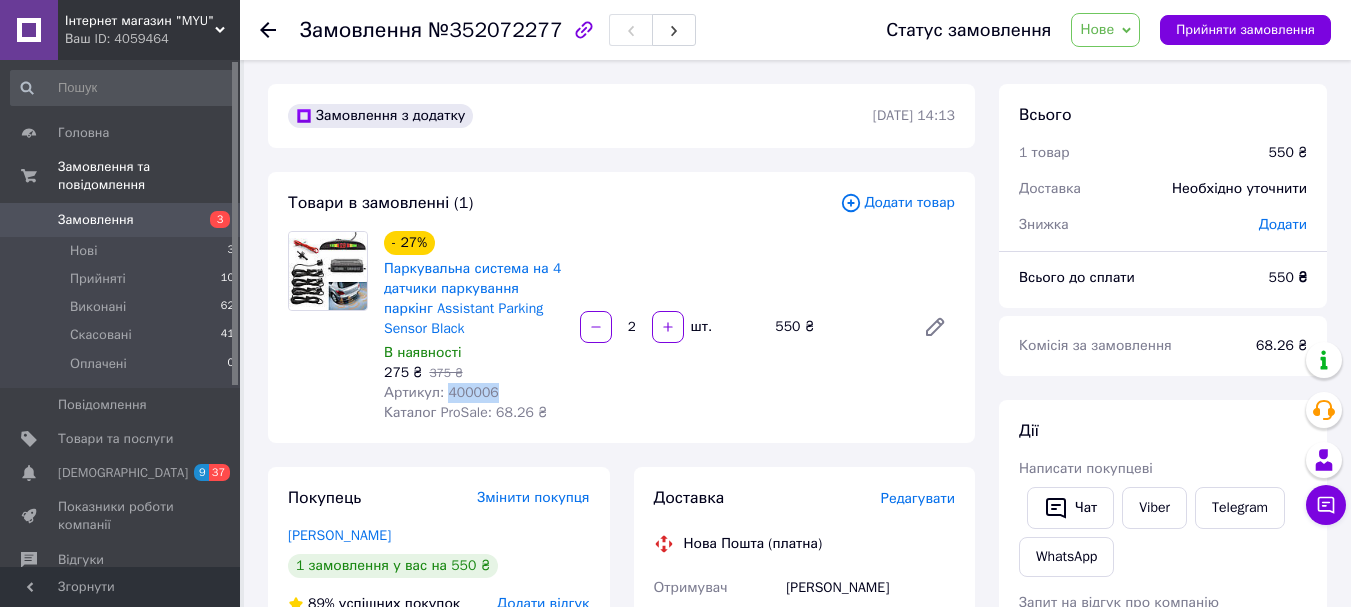 drag, startPoint x: 487, startPoint y: 394, endPoint x: 445, endPoint y: 394, distance: 42 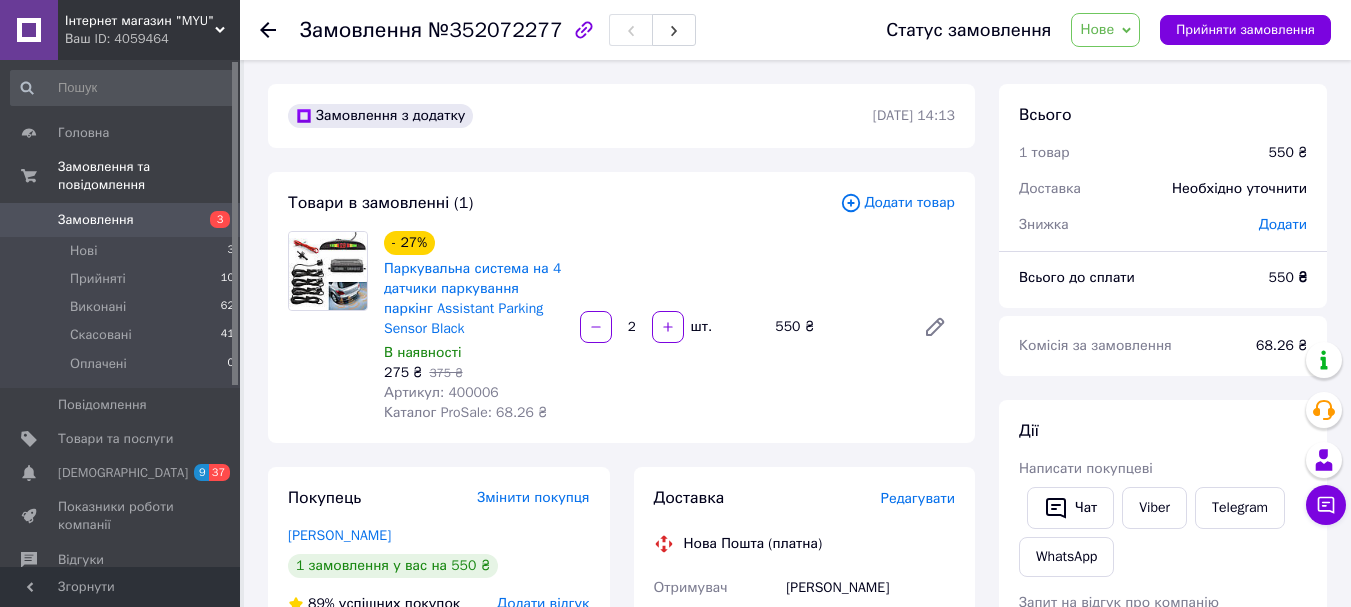 click on "Замовлення №352072277 Статус замовлення [GEOGRAPHIC_DATA] Скасовано Оплачено Прийняти замовлення" at bounding box center [795, 30] 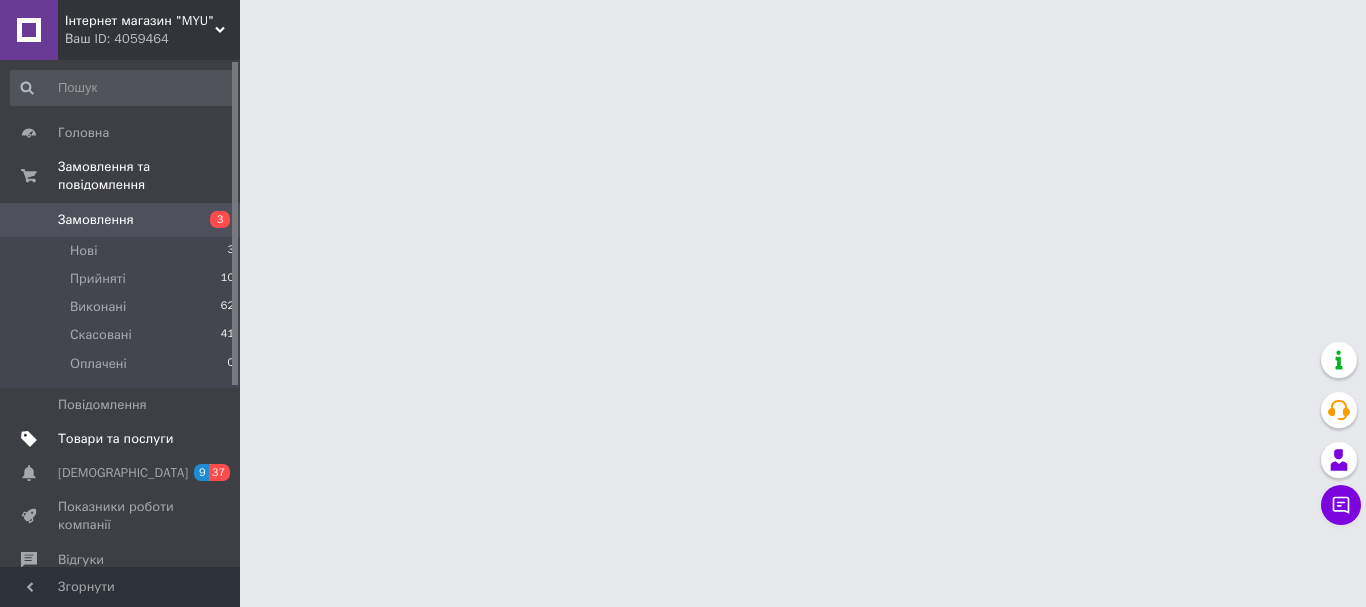 click on "Товари та послуги" at bounding box center [115, 439] 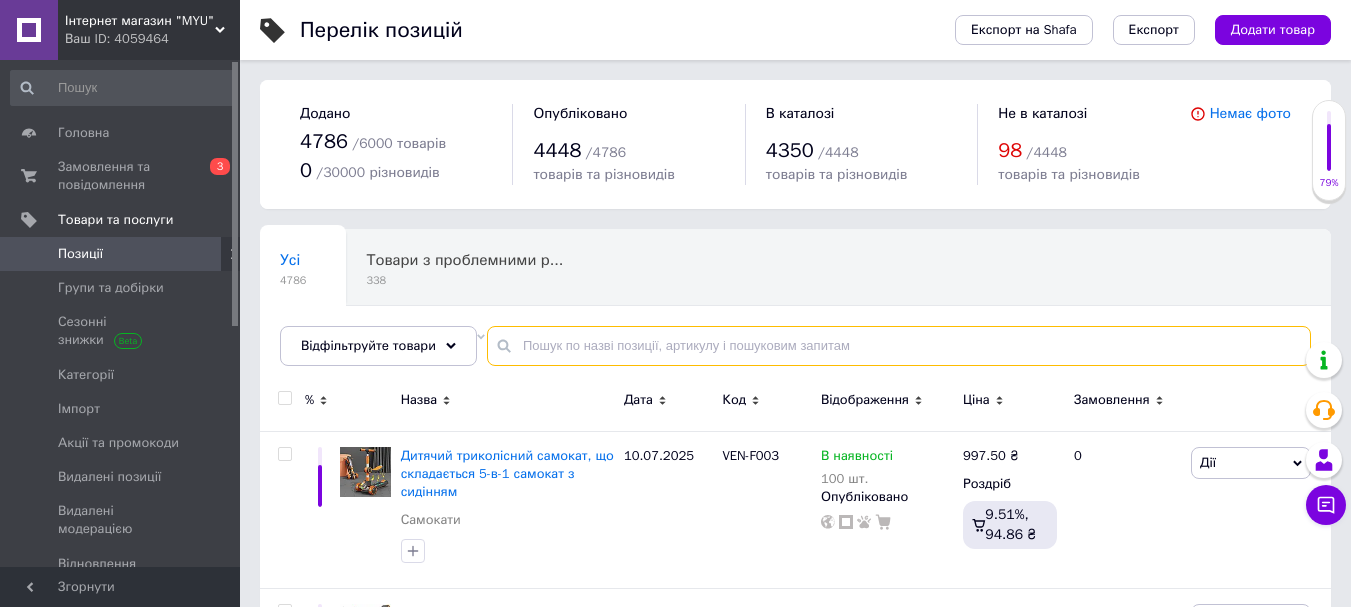 click at bounding box center (899, 346) 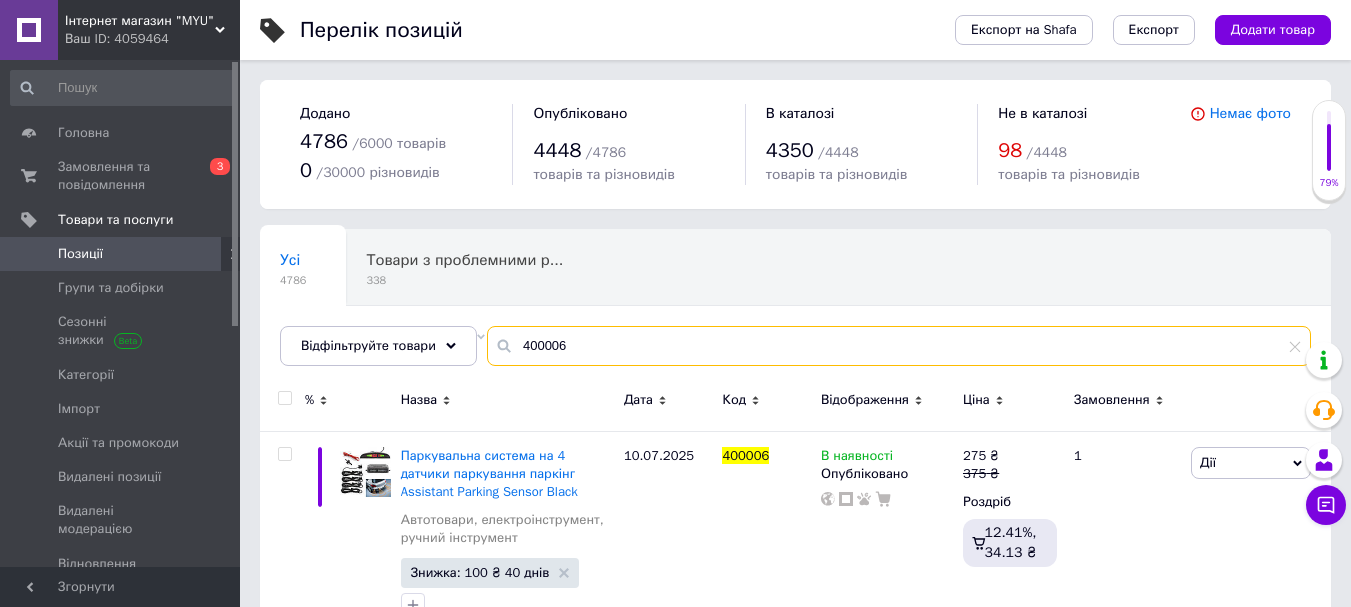 scroll, scrollTop: 55, scrollLeft: 0, axis: vertical 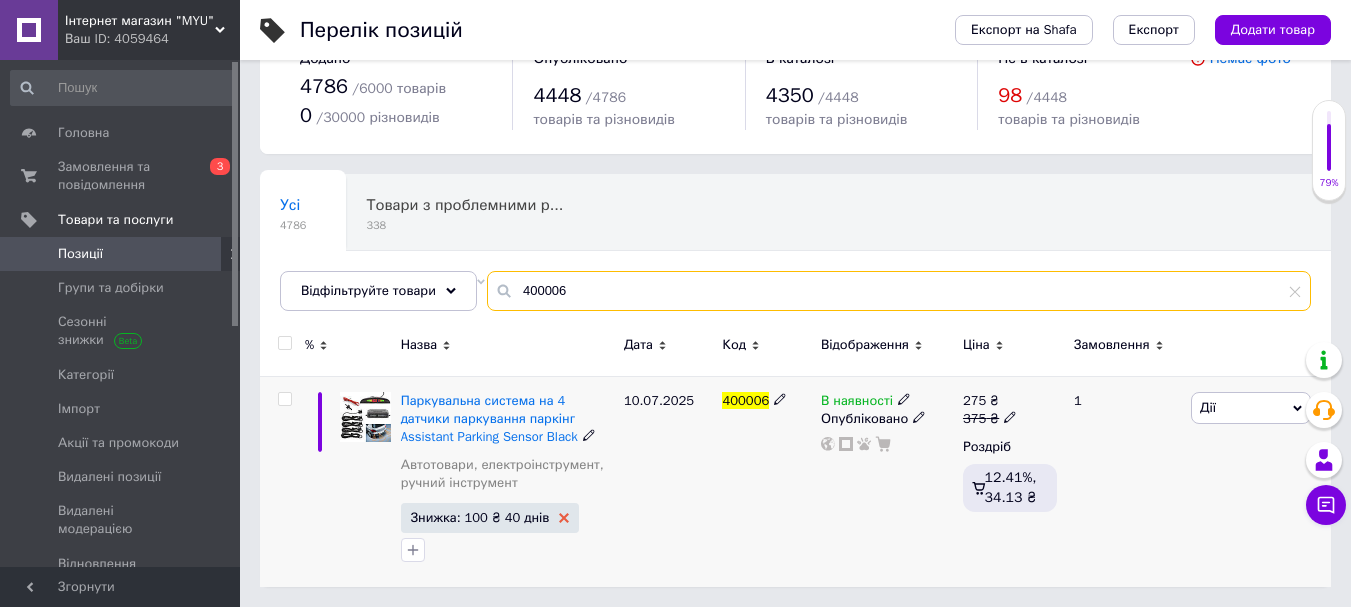 type on "400006" 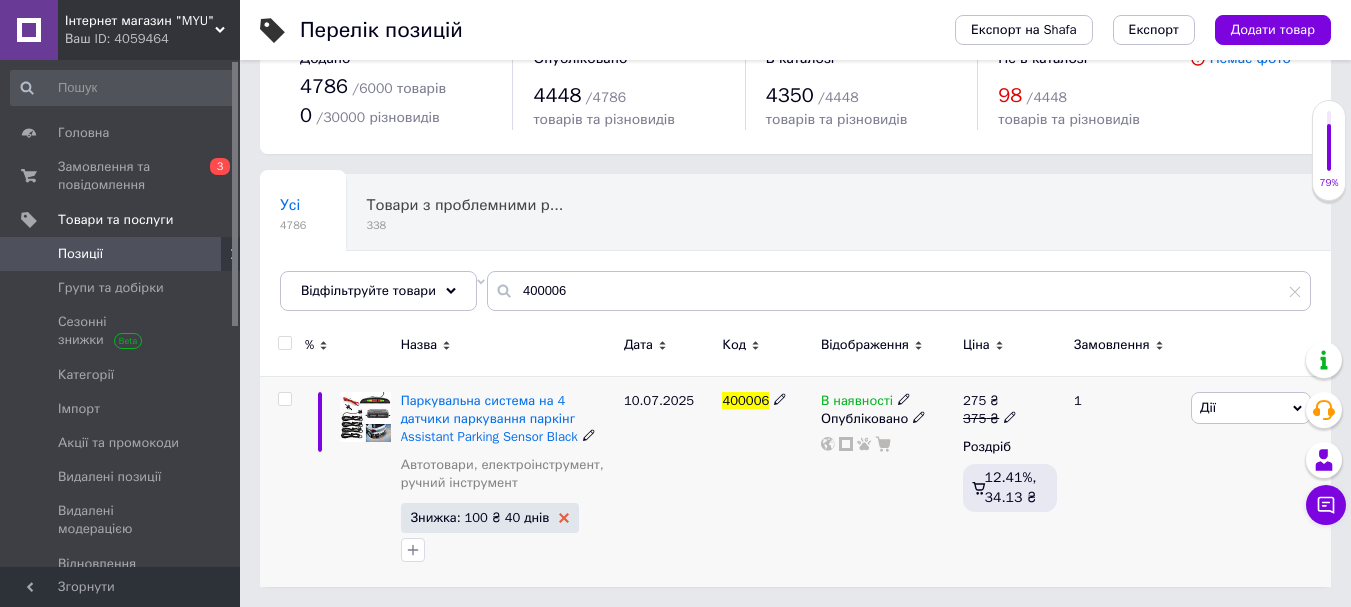 click 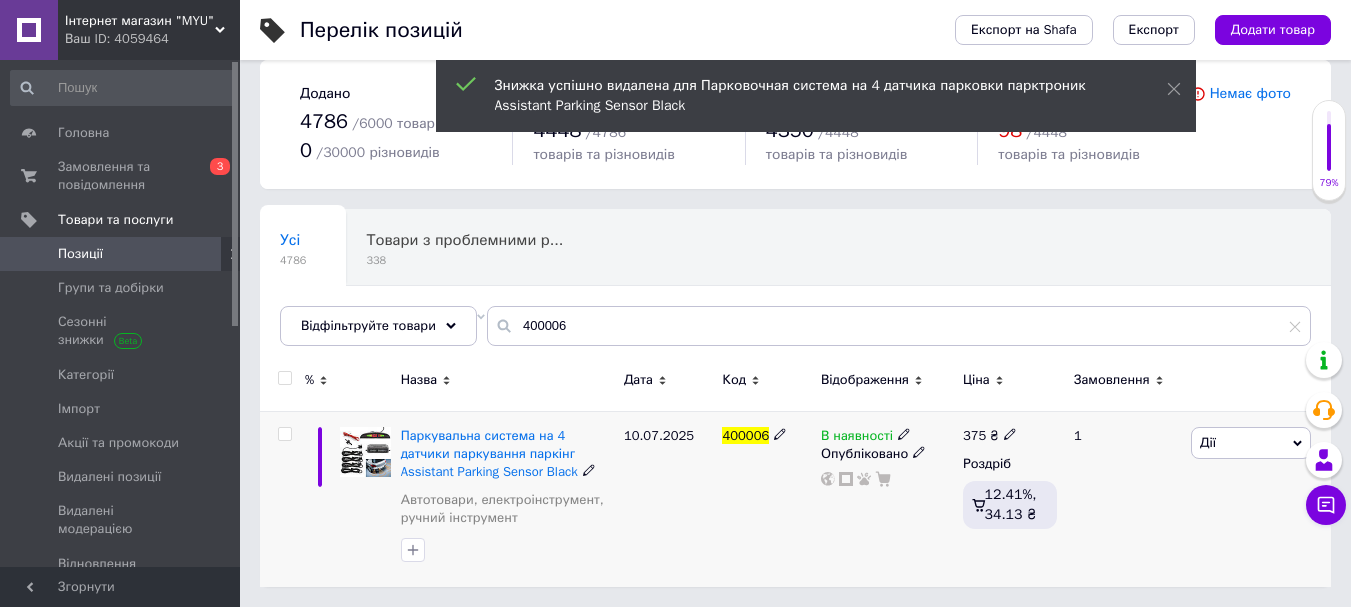 click 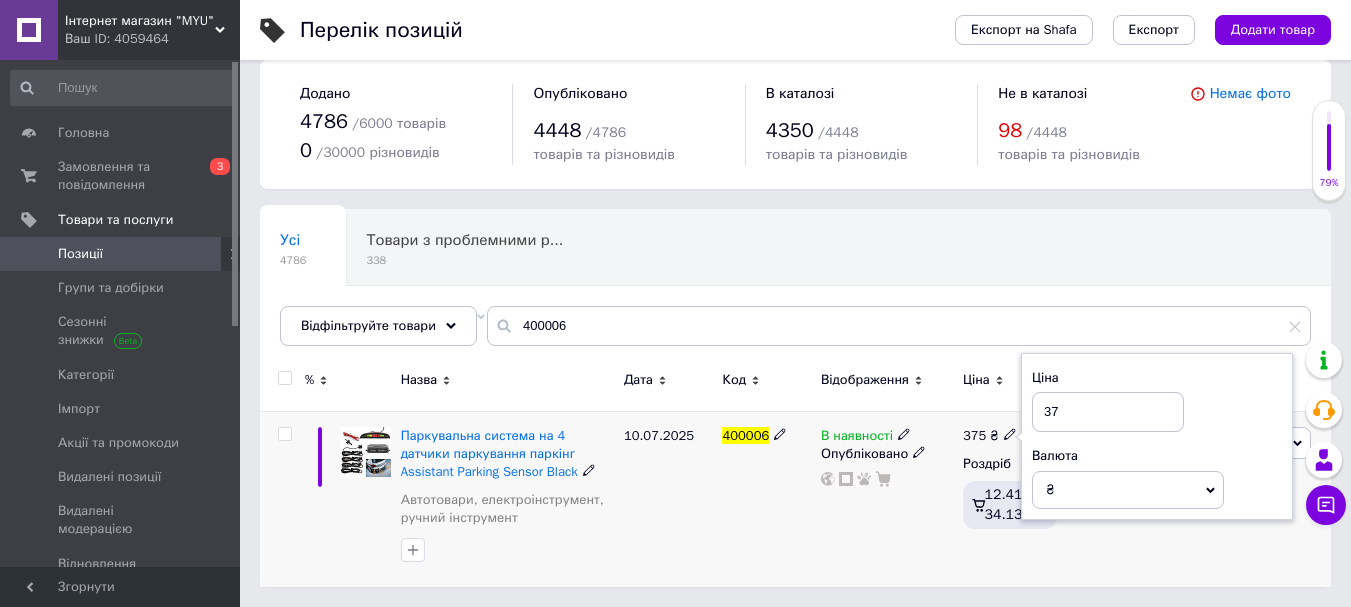 type on "3" 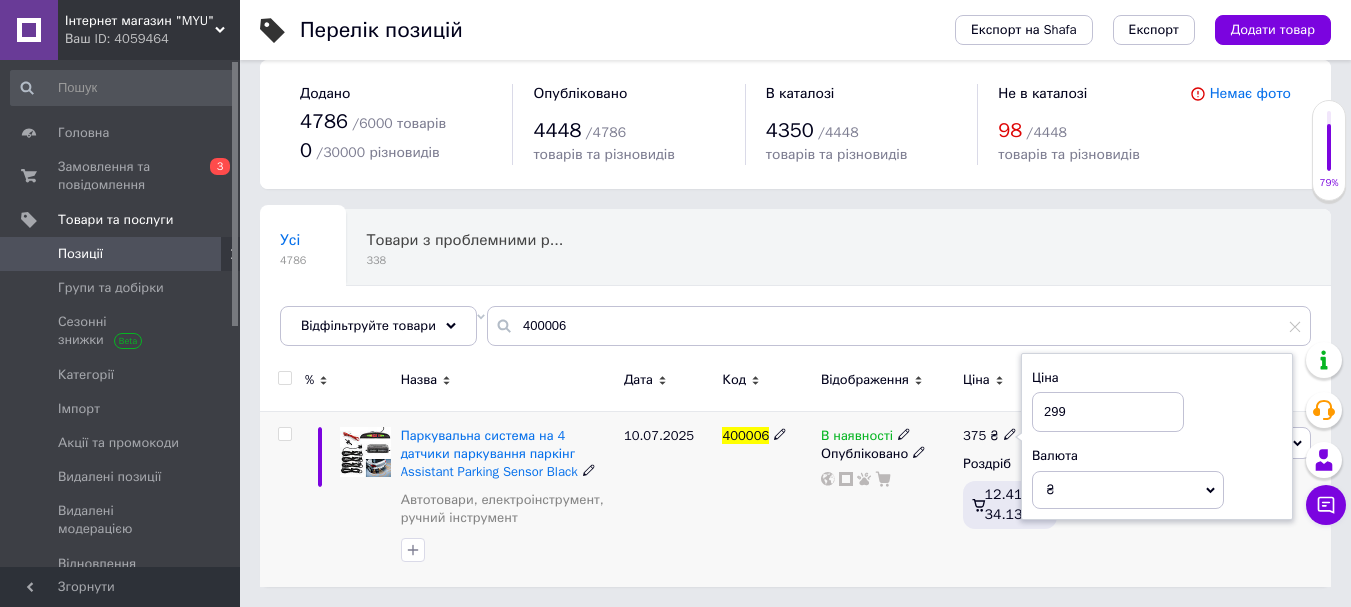 type on "299" 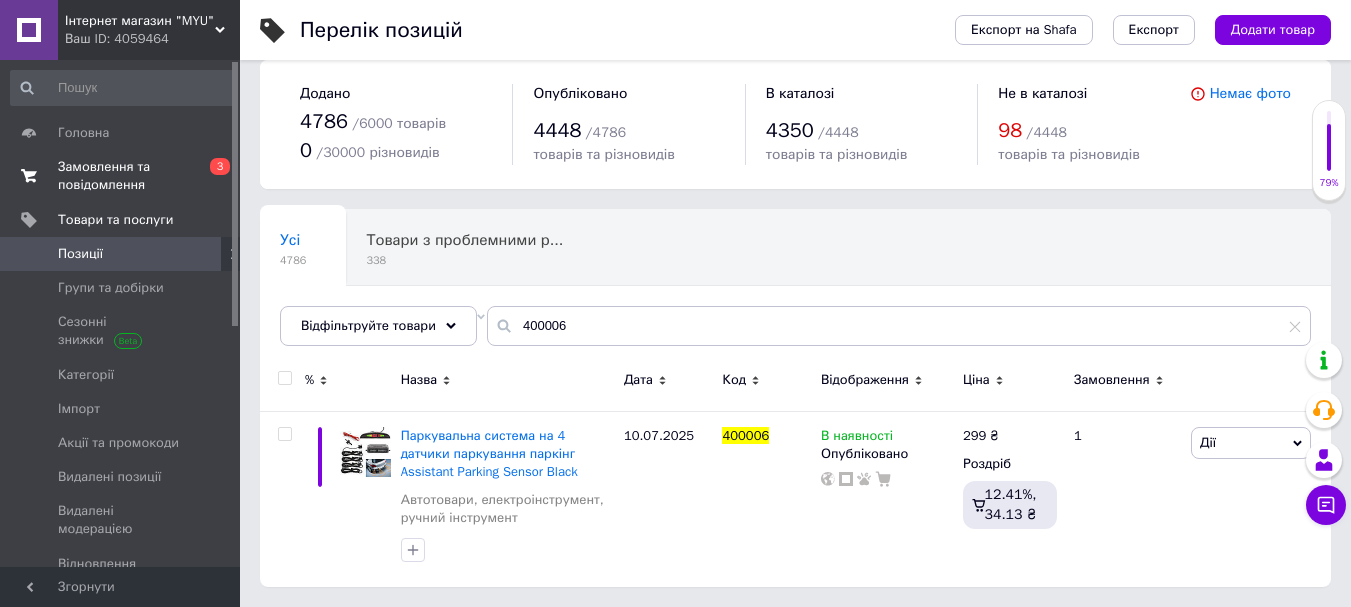click on "Замовлення та повідомлення" at bounding box center (121, 176) 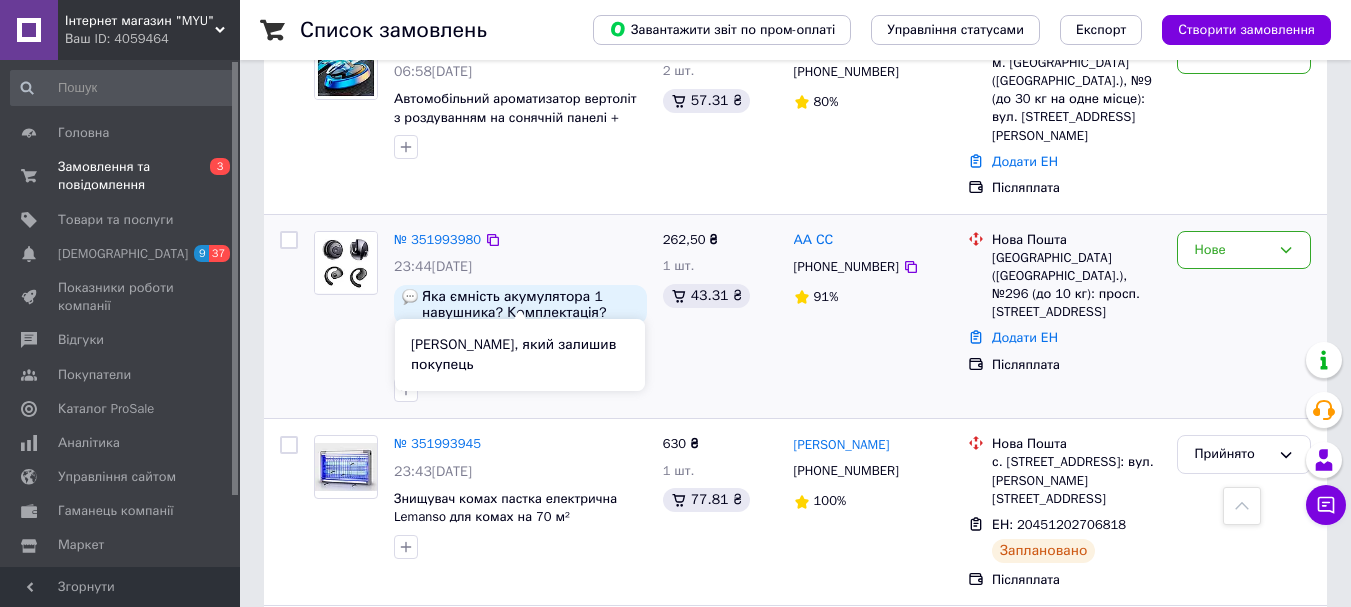 scroll, scrollTop: 267, scrollLeft: 0, axis: vertical 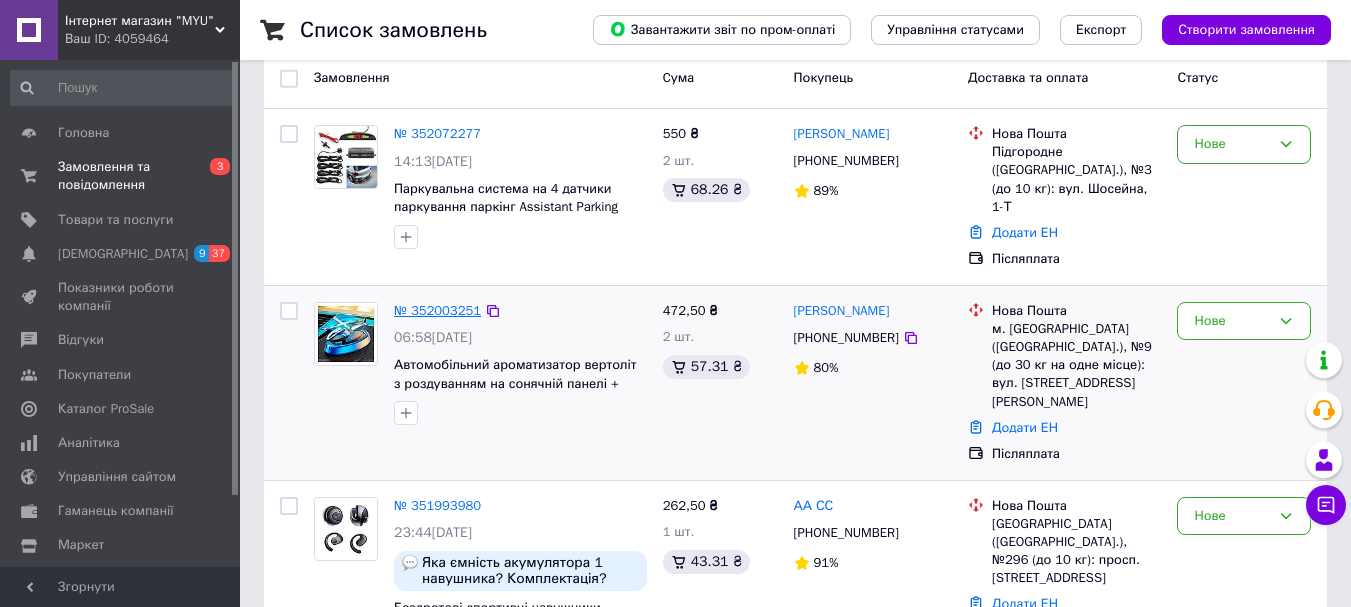 click on "№ 352003251" at bounding box center (437, 310) 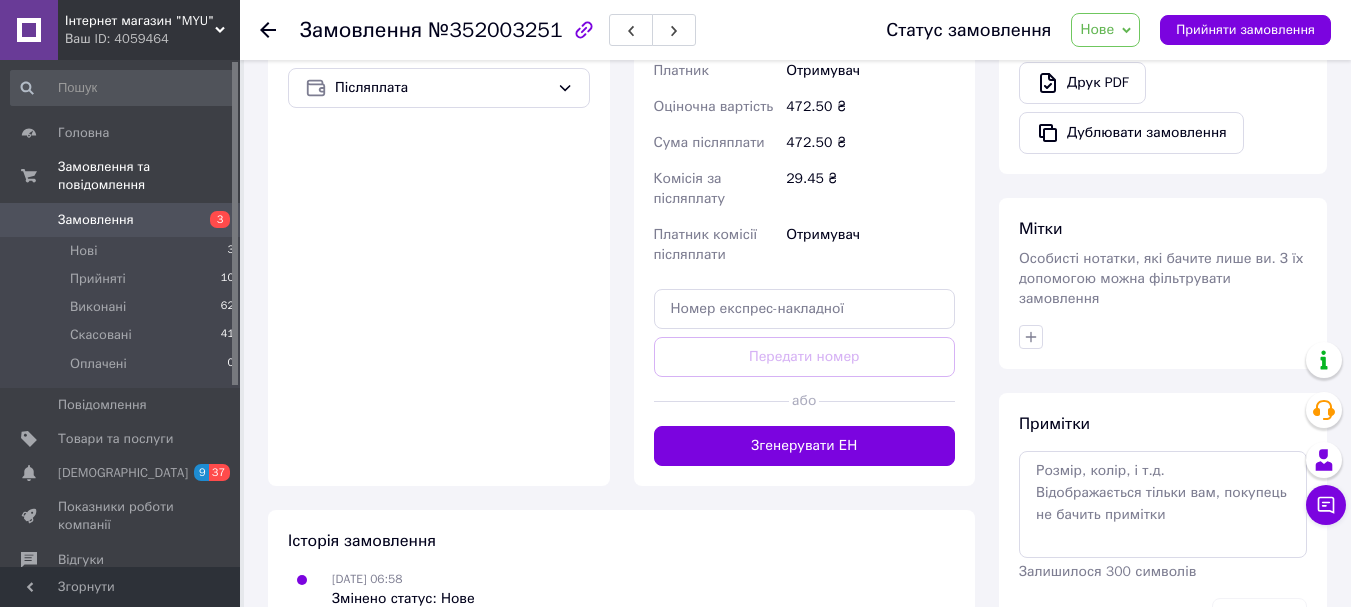 scroll, scrollTop: 800, scrollLeft: 0, axis: vertical 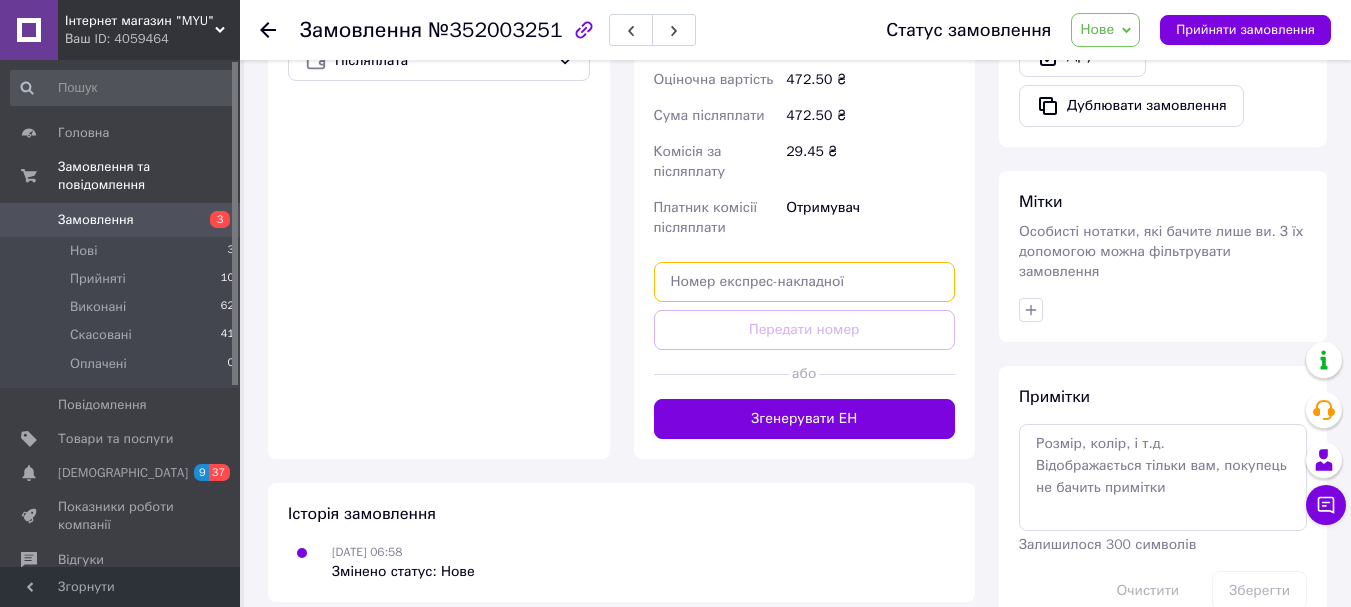 click at bounding box center (805, 282) 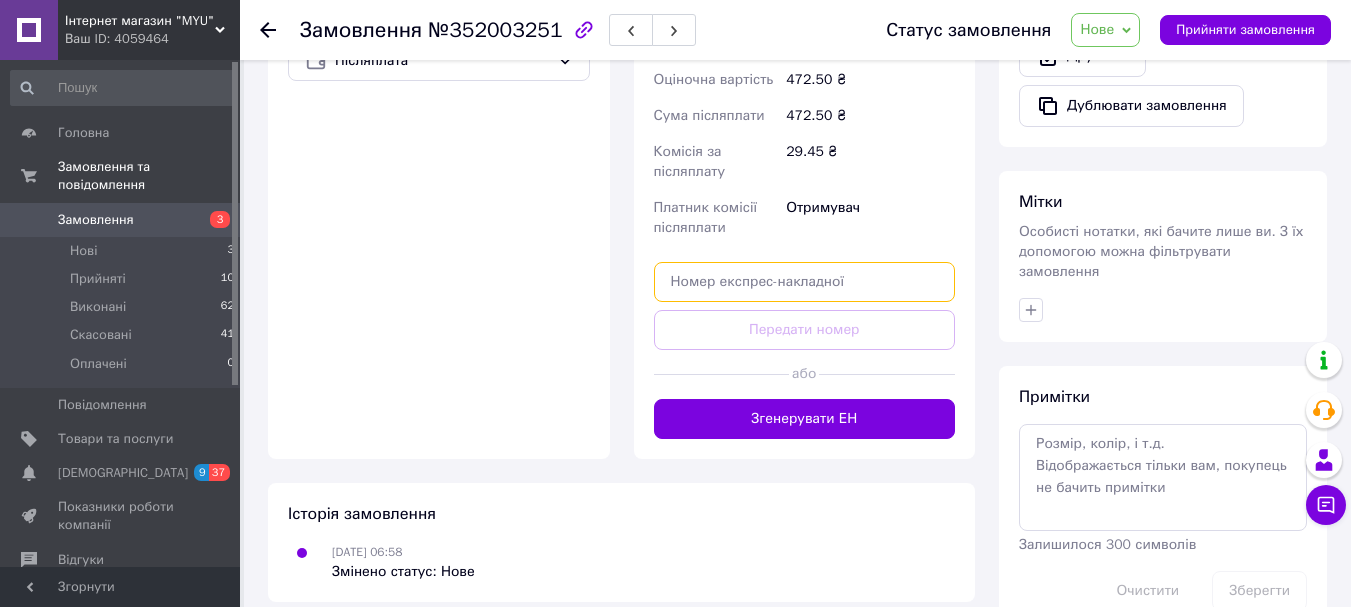 paste on "20451202984121" 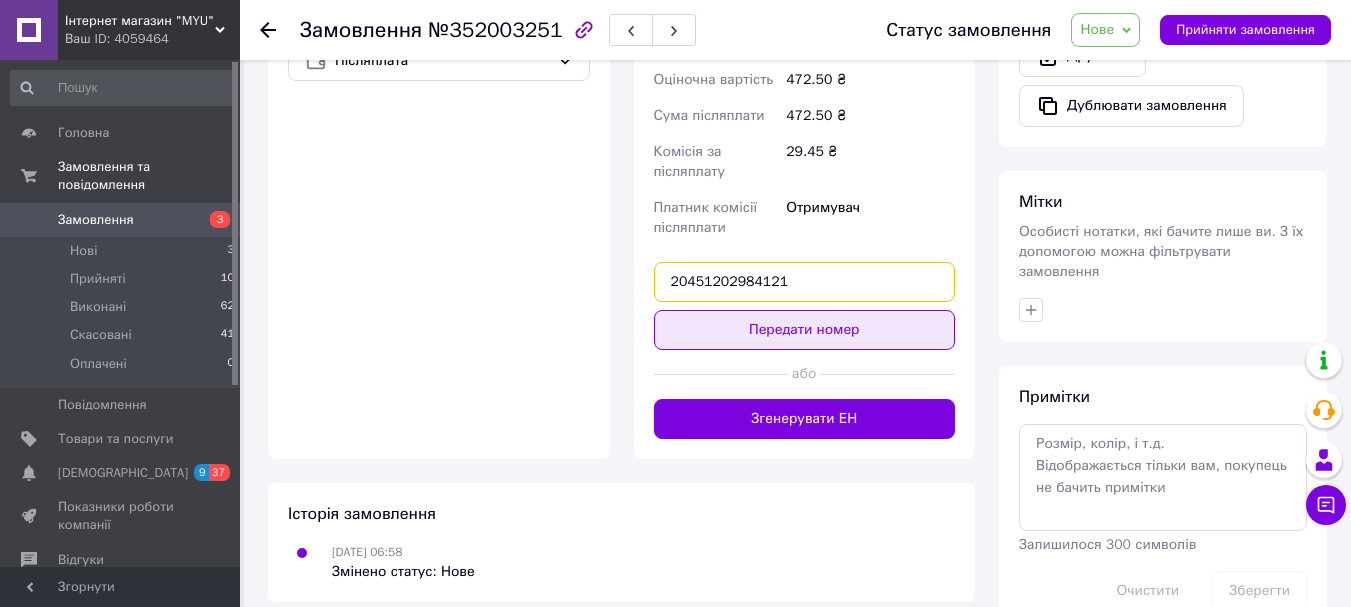 type on "20451202984121" 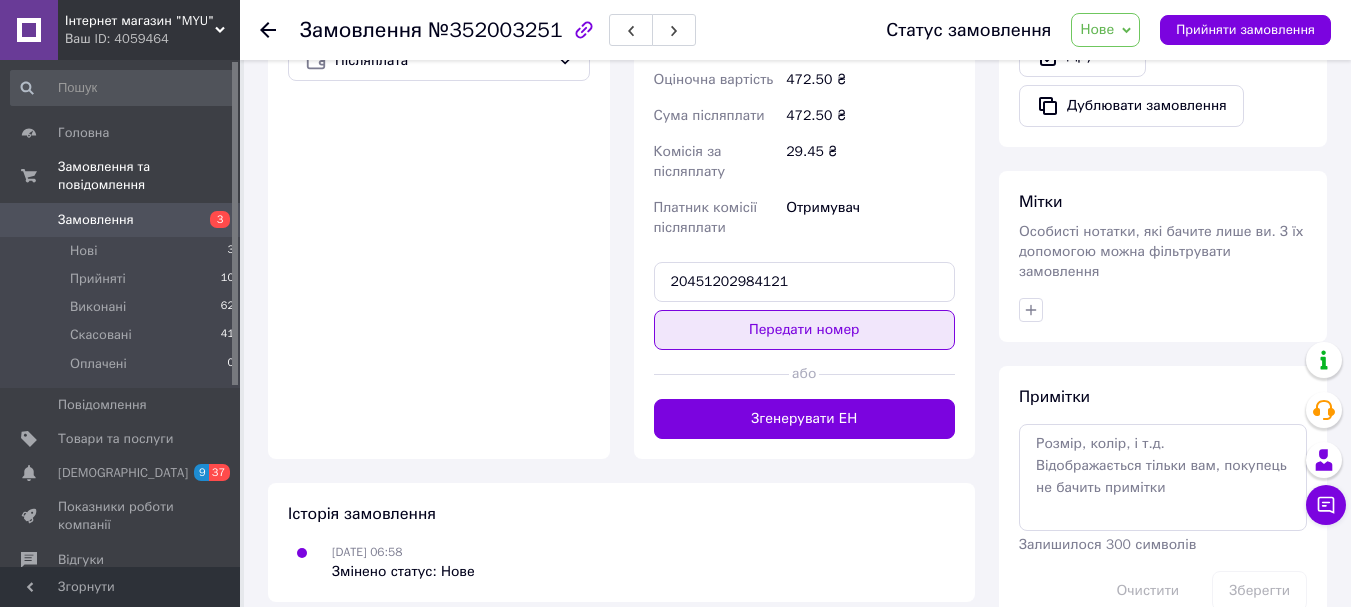 click on "Передати номер" at bounding box center [805, 330] 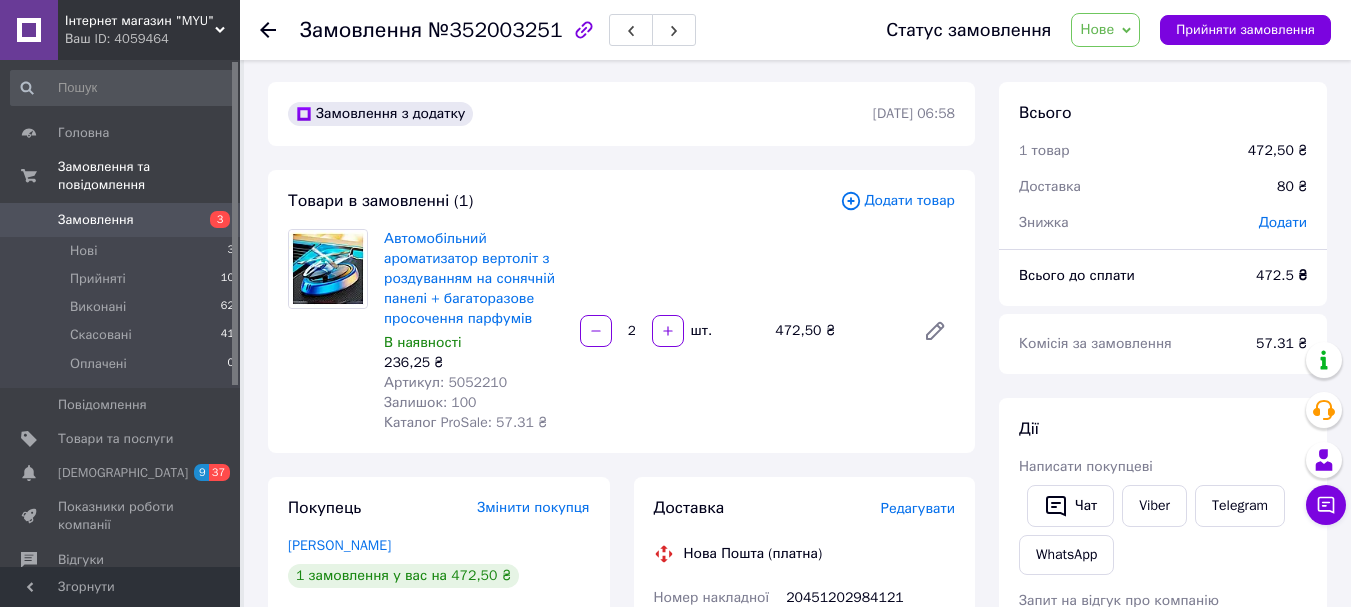 scroll, scrollTop: 0, scrollLeft: 0, axis: both 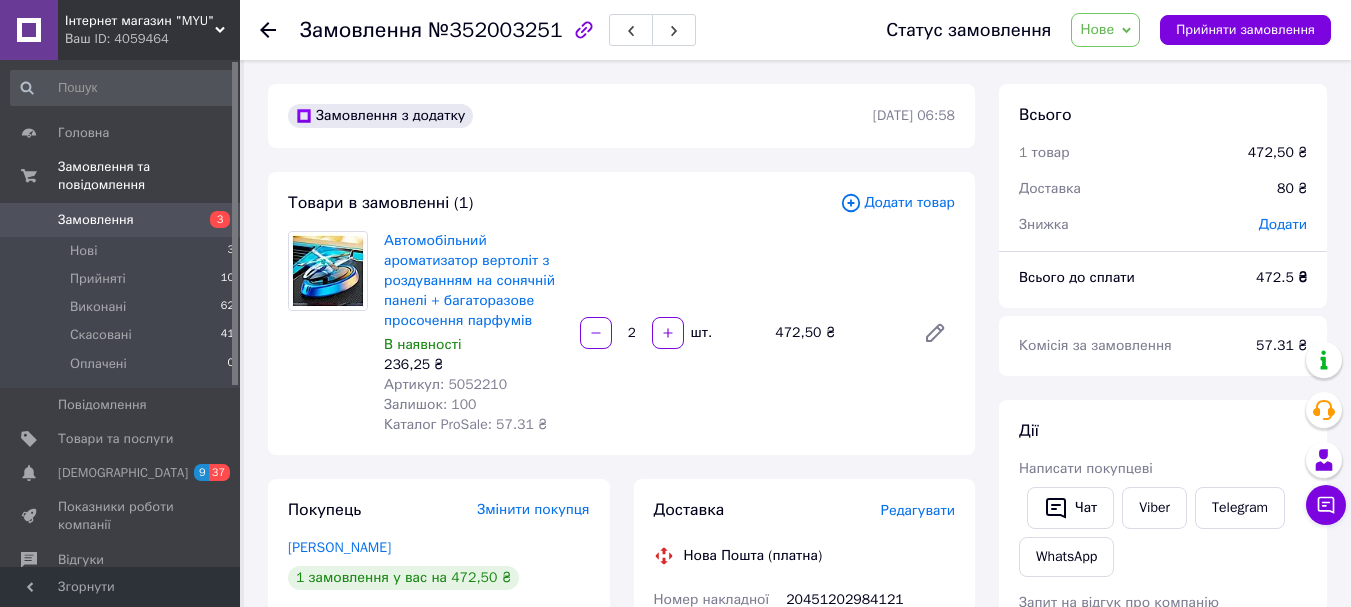 click 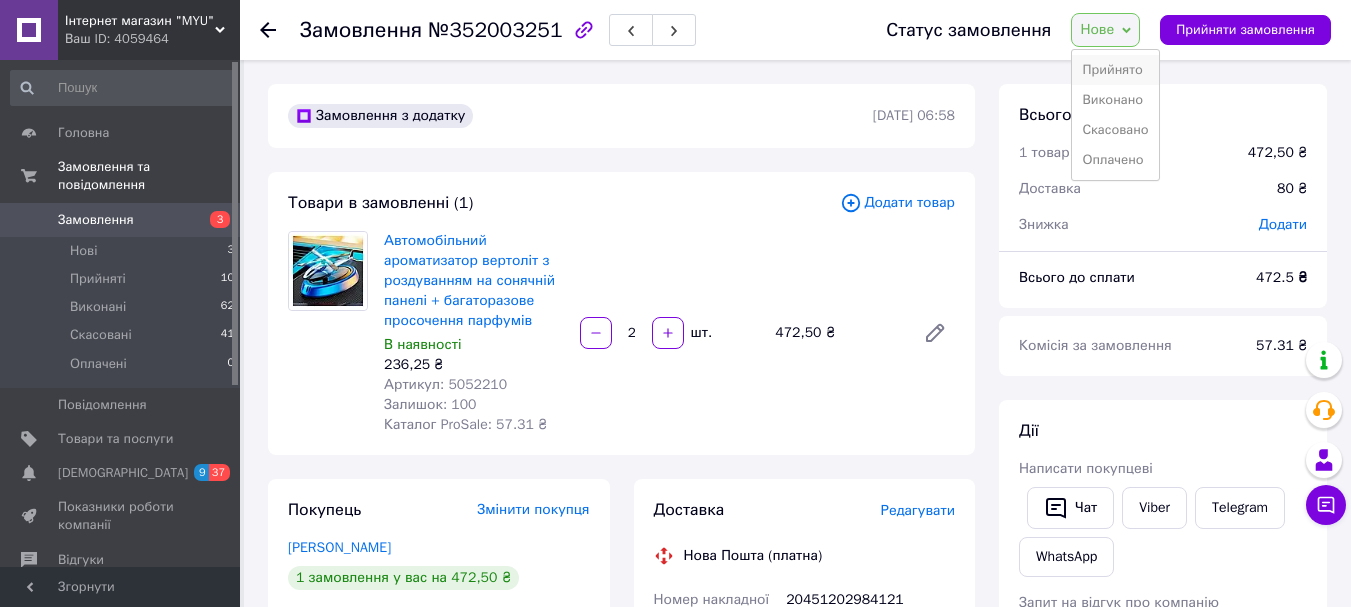 click on "Прийнято" at bounding box center [1115, 70] 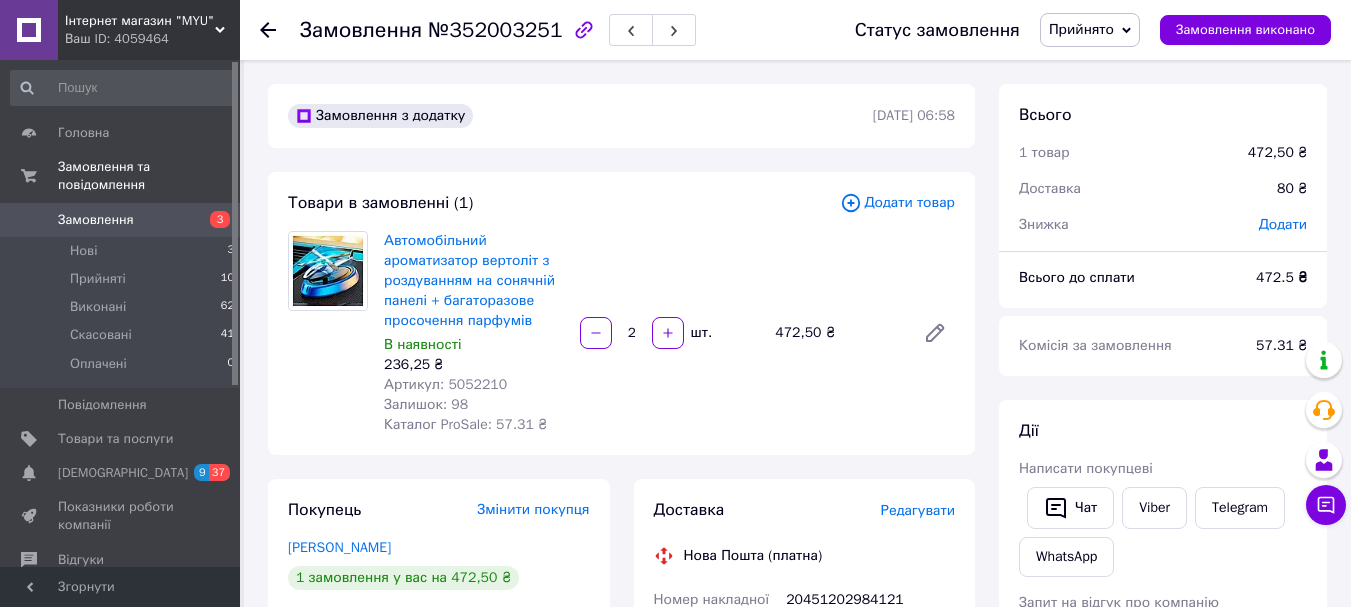 click on "Замовлення №352003251 Статус замовлення Прийнято Виконано Скасовано Оплачено Замовлення виконано" at bounding box center (795, 30) 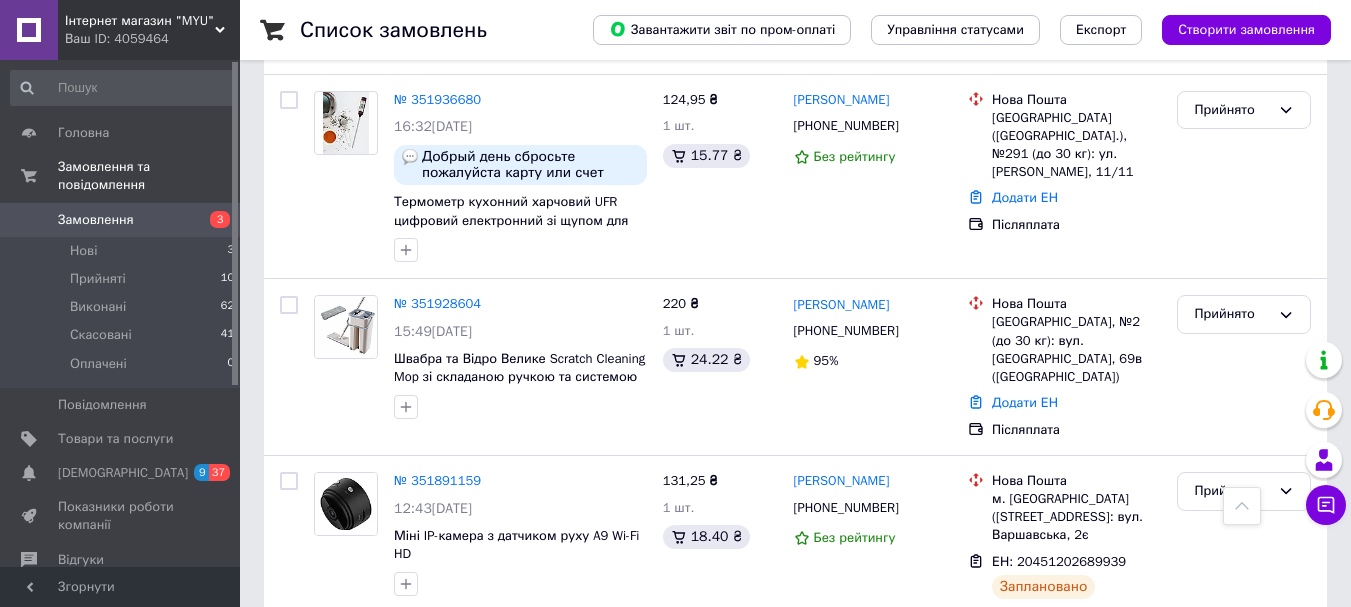 scroll, scrollTop: 1600, scrollLeft: 0, axis: vertical 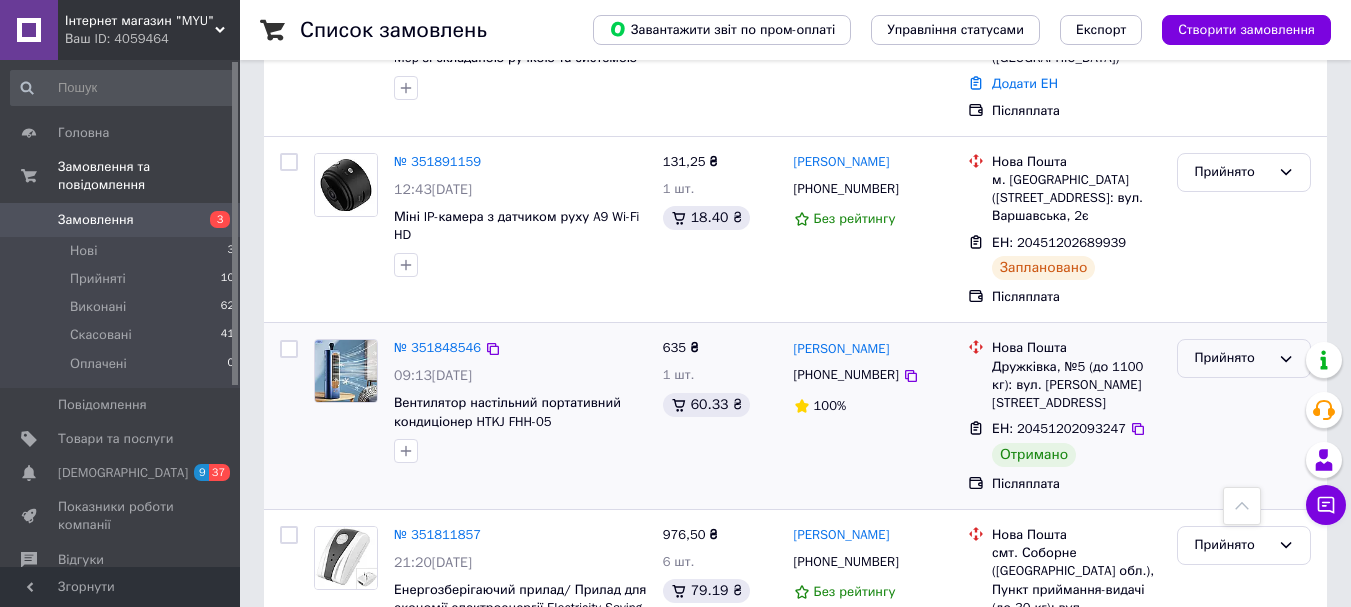 click 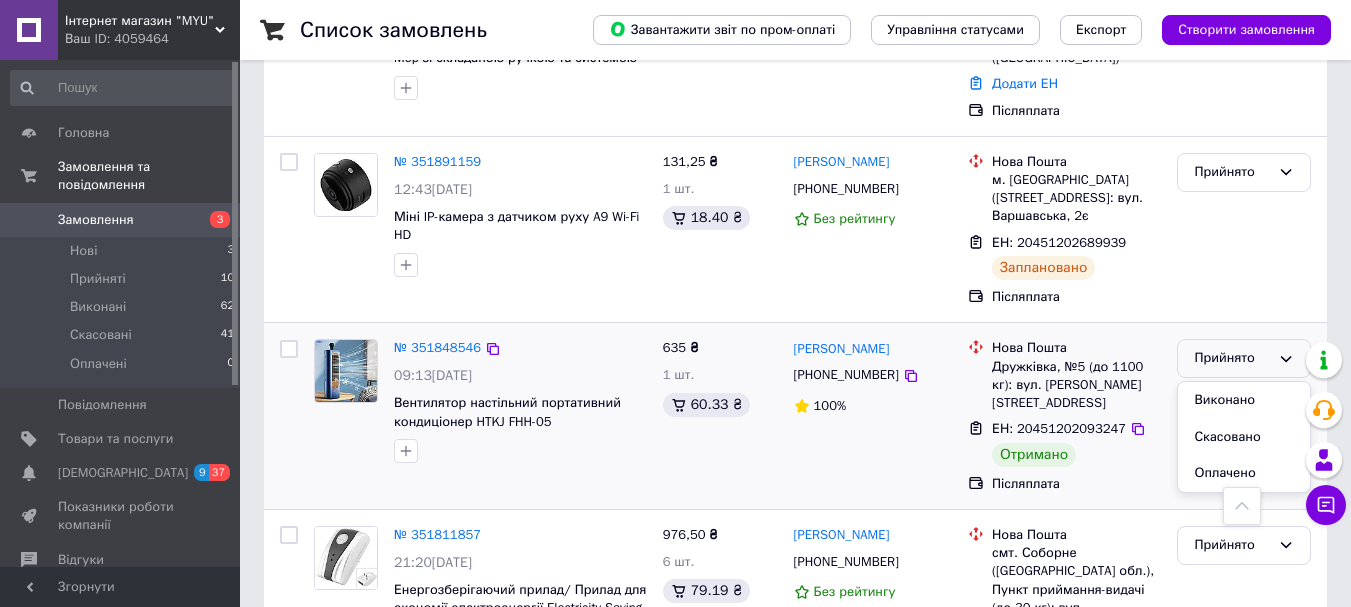 click on "Виконано" at bounding box center [1244, 400] 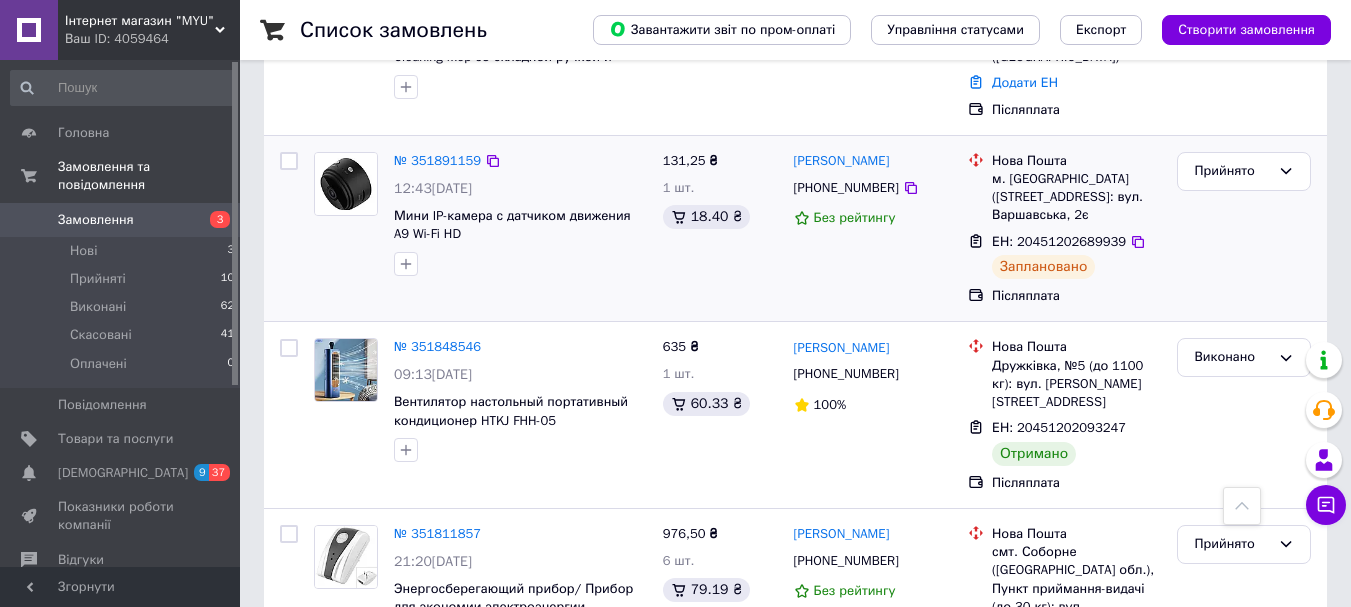 scroll, scrollTop: 1584, scrollLeft: 0, axis: vertical 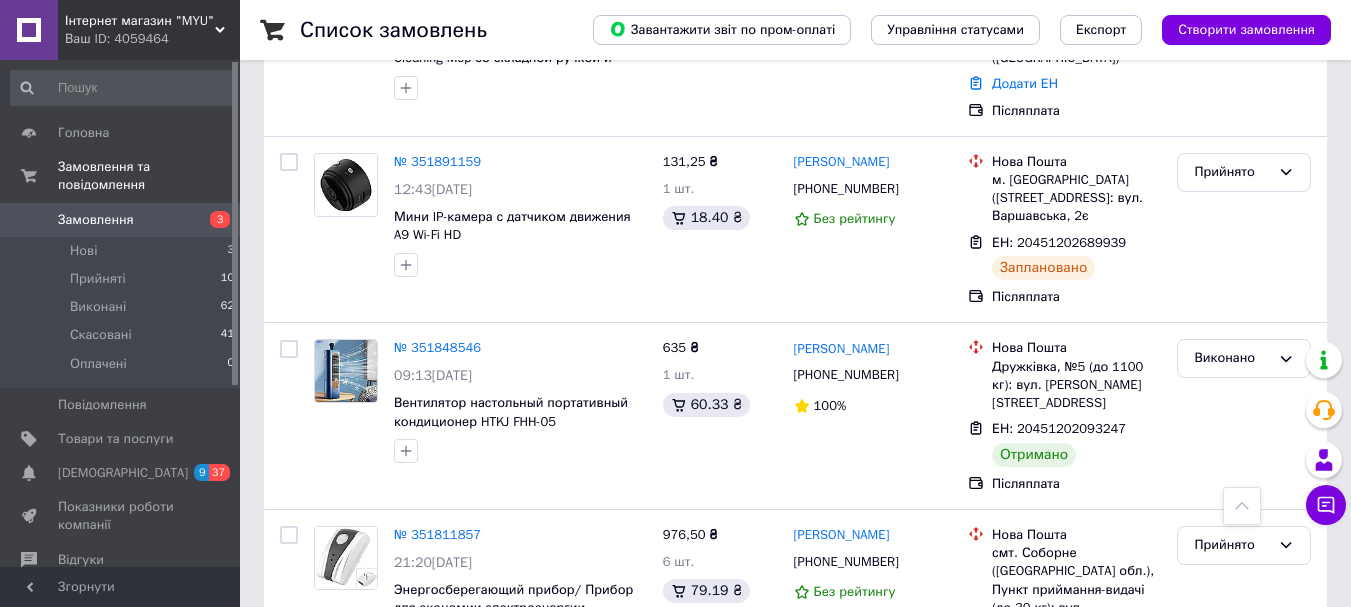 click at bounding box center [29, 30] 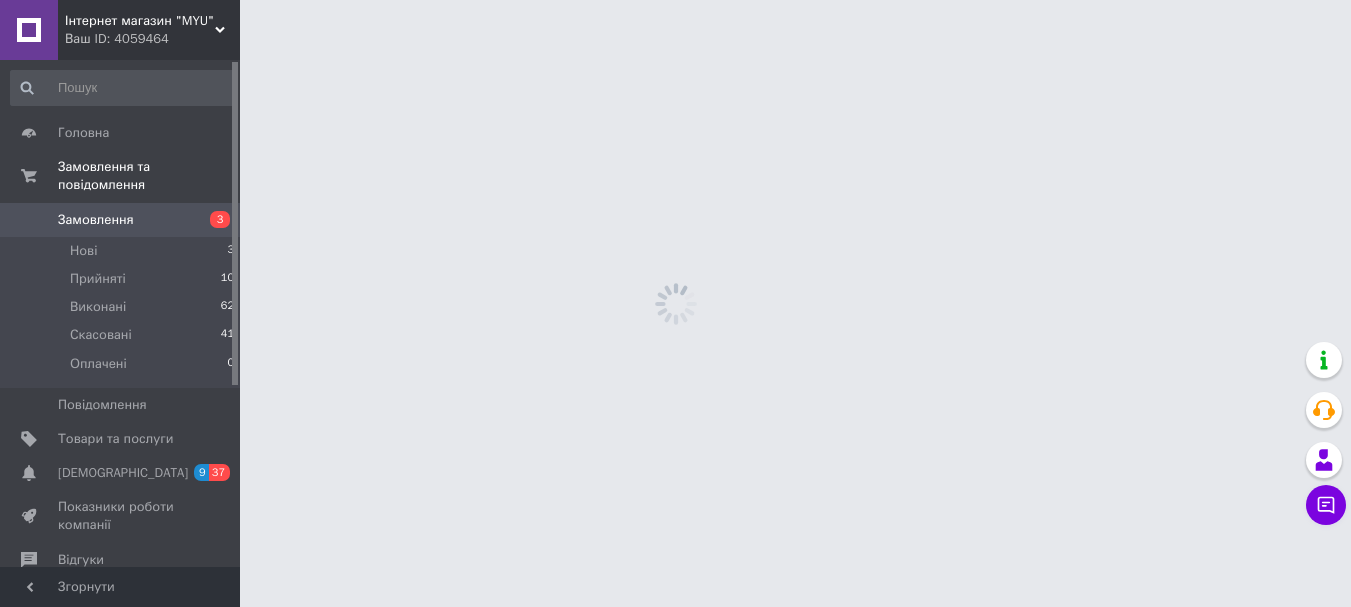 scroll, scrollTop: 0, scrollLeft: 0, axis: both 